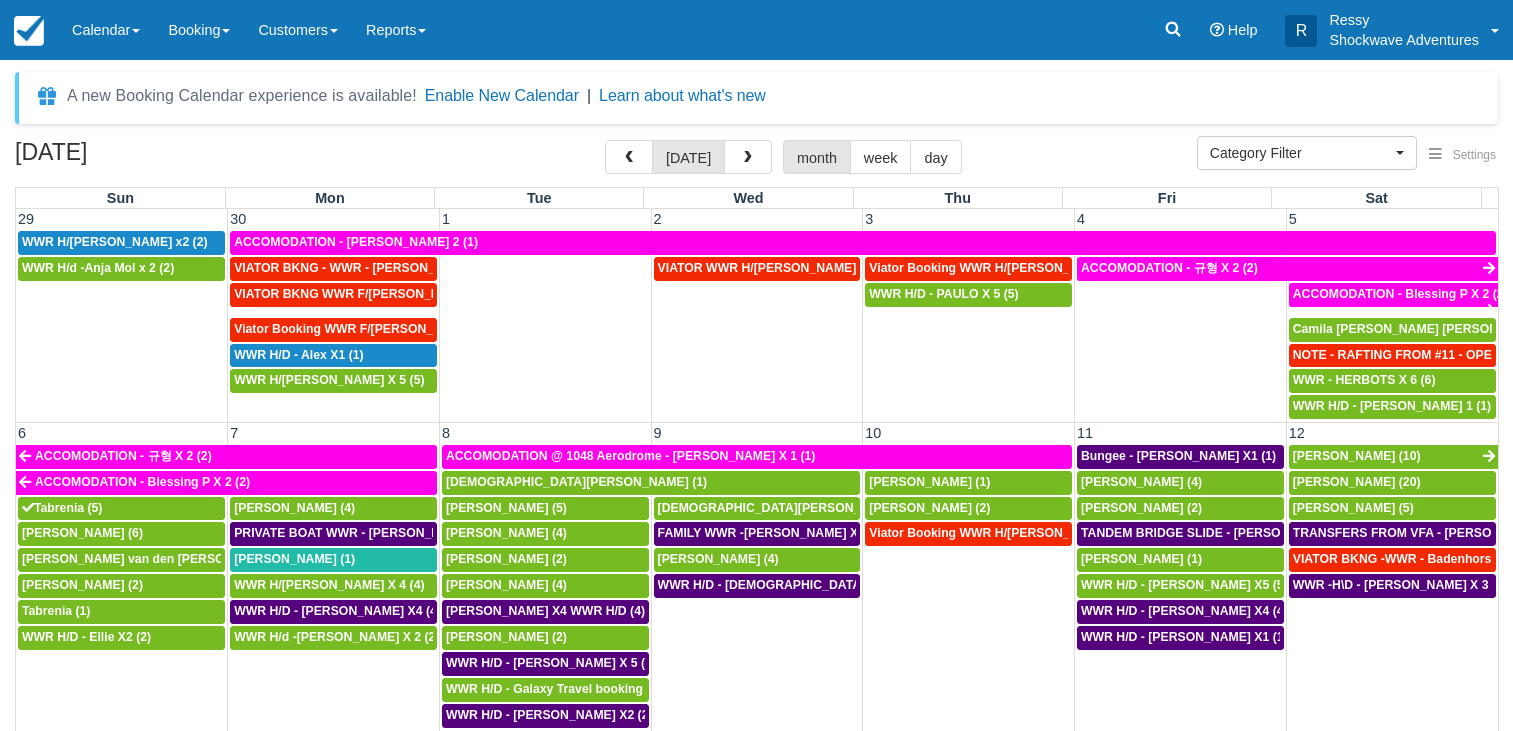 select 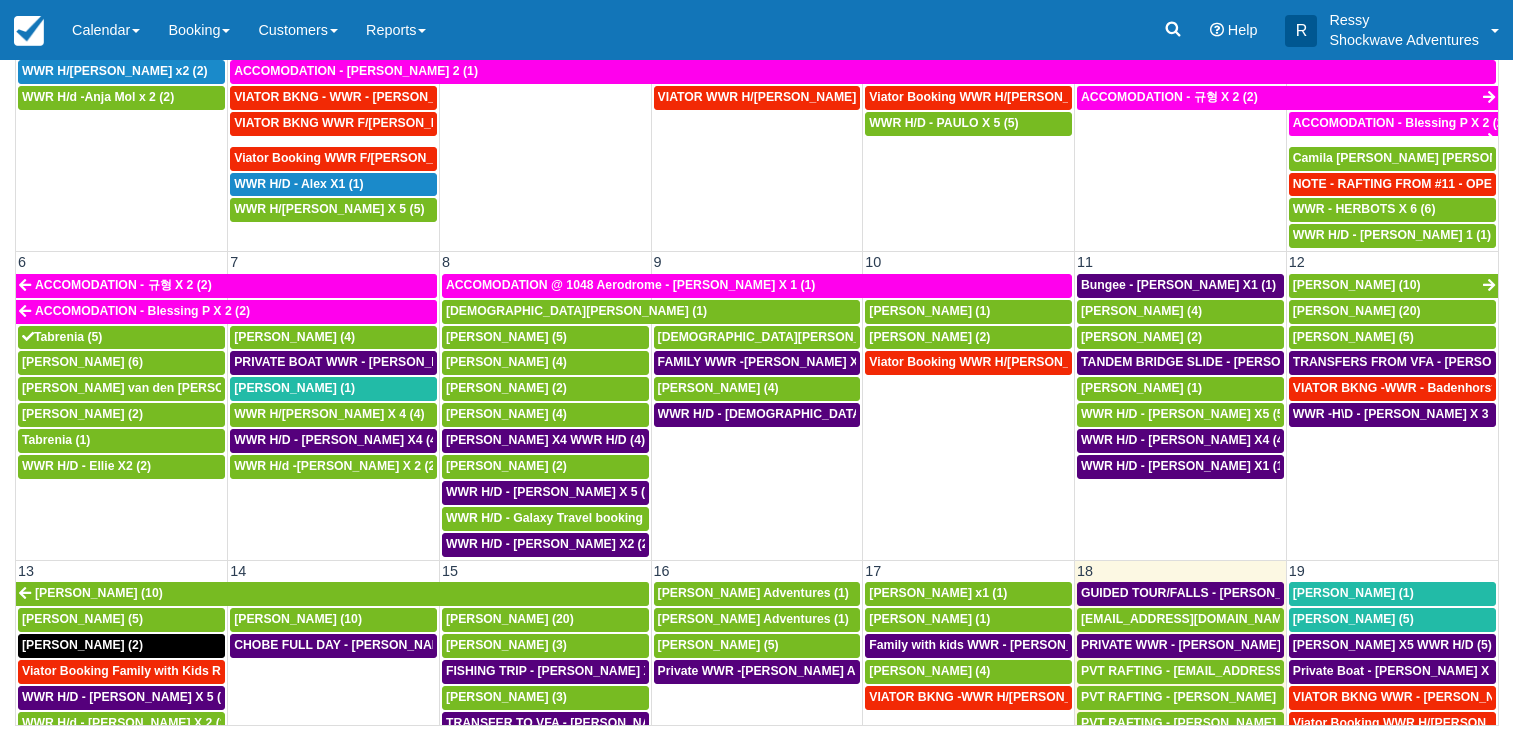 scroll, scrollTop: 192, scrollLeft: 0, axis: vertical 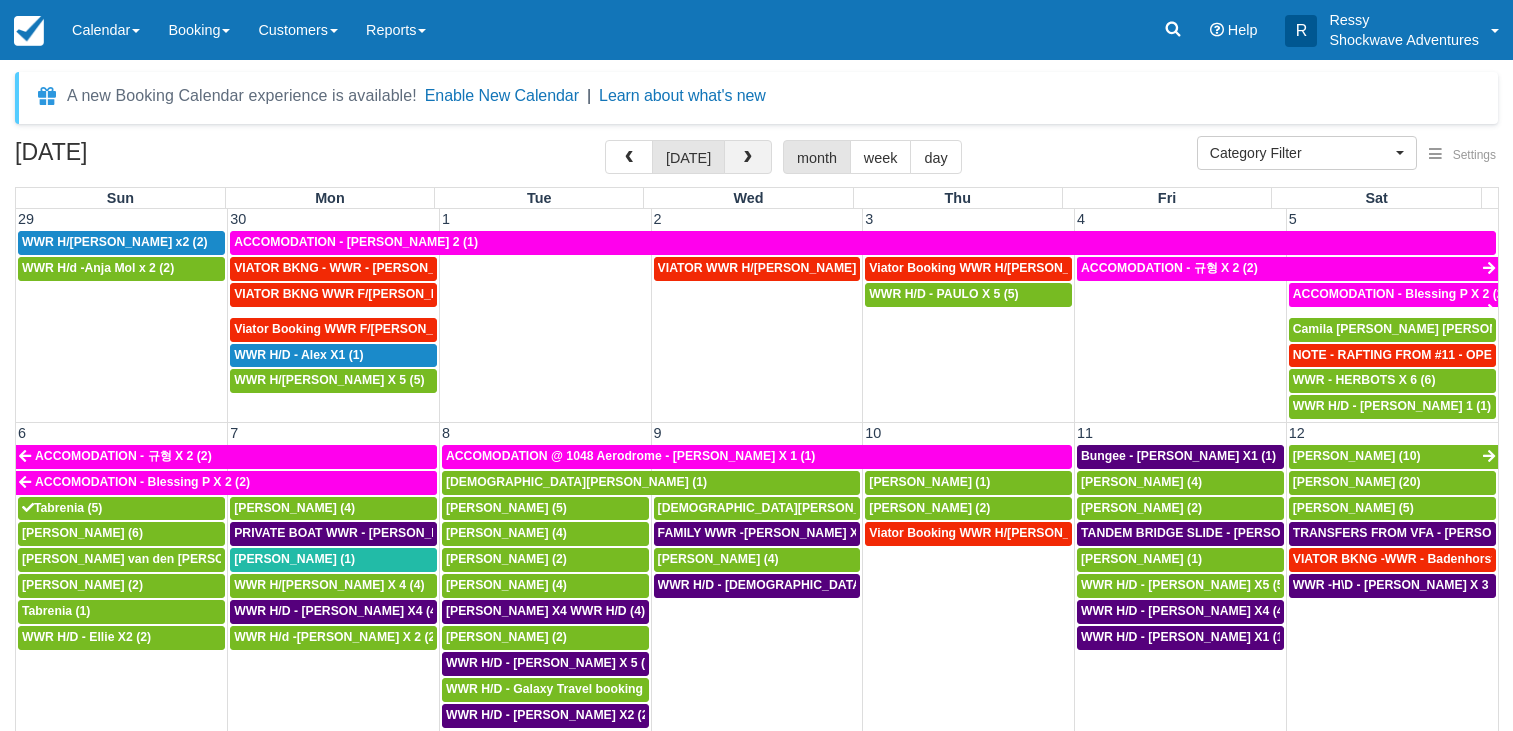 click at bounding box center (748, 157) 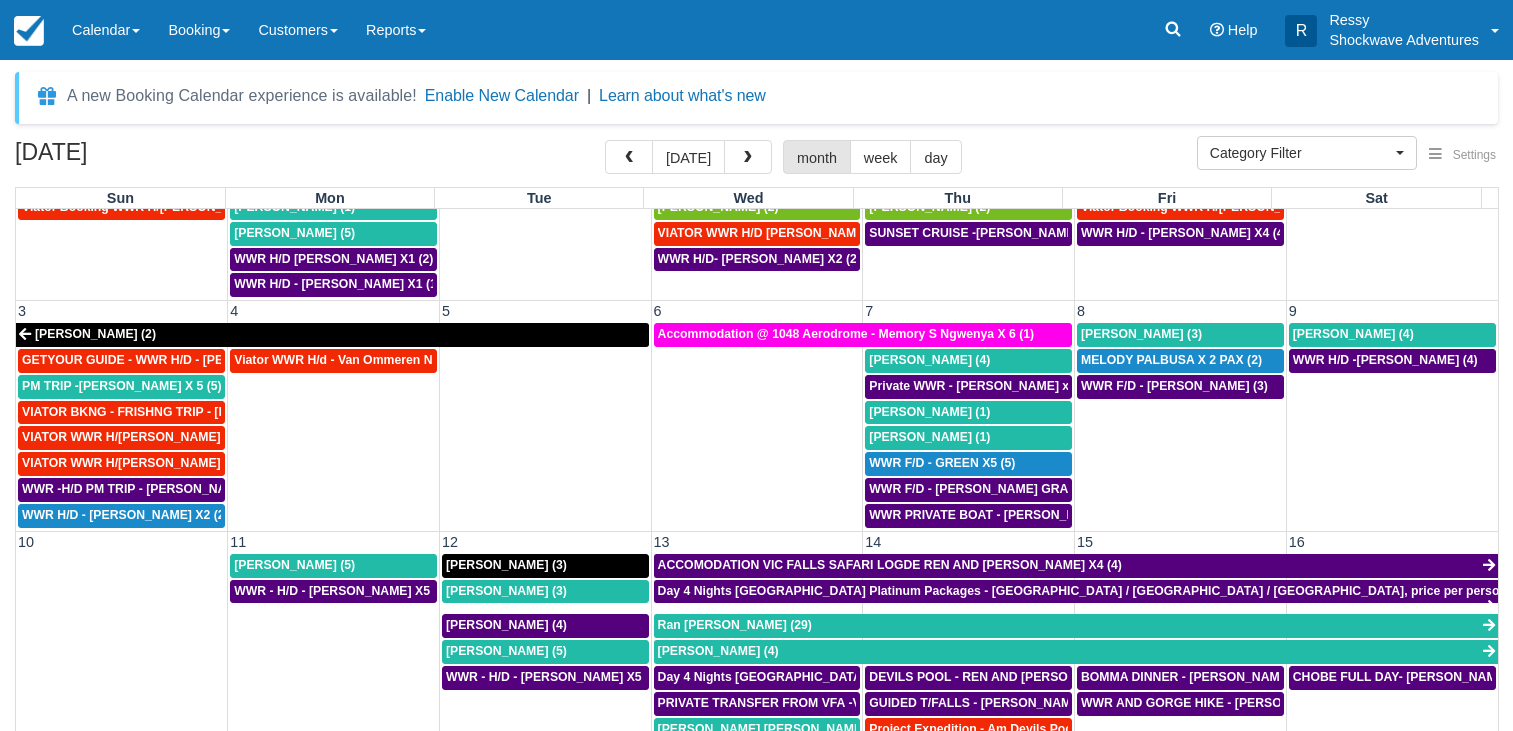 scroll, scrollTop: 0, scrollLeft: 0, axis: both 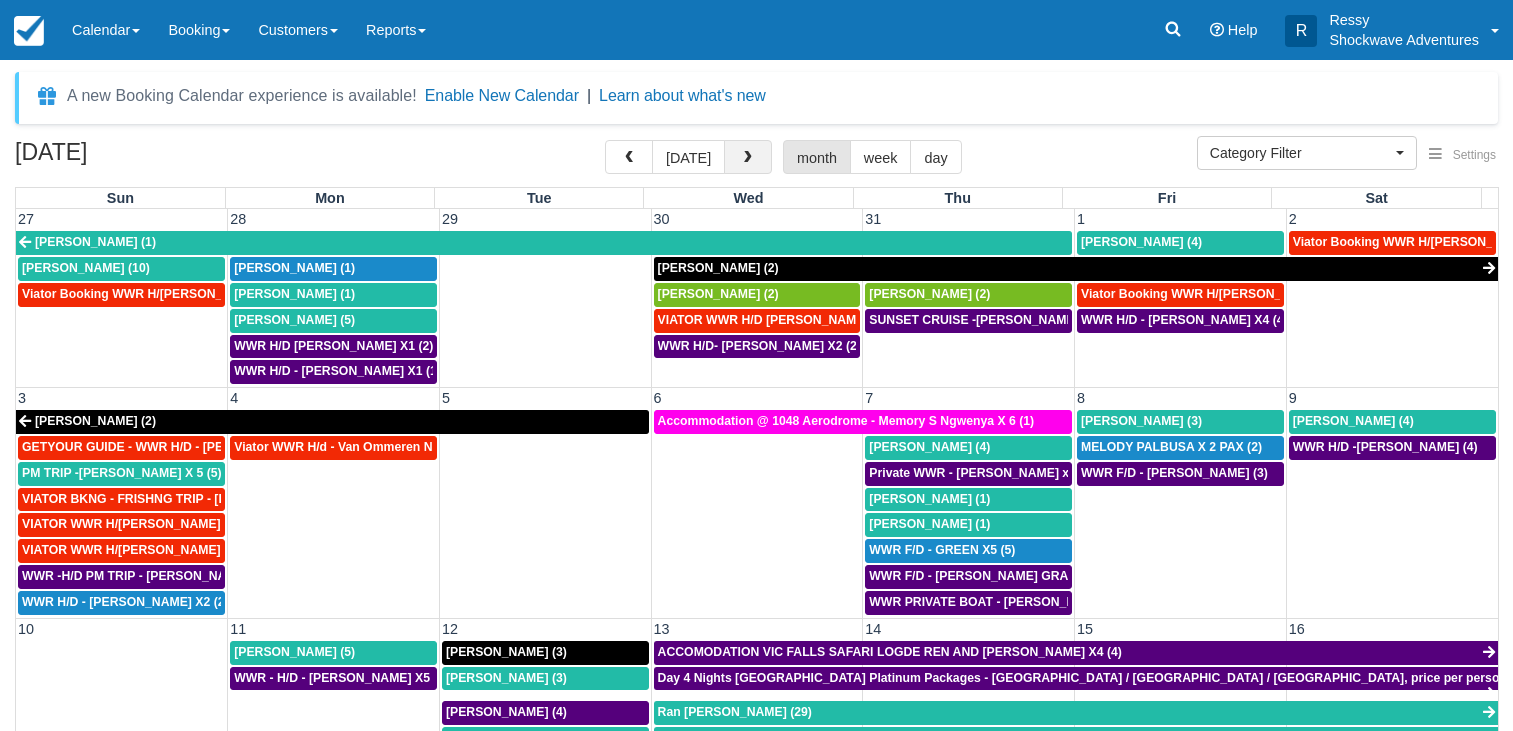 click at bounding box center (748, 158) 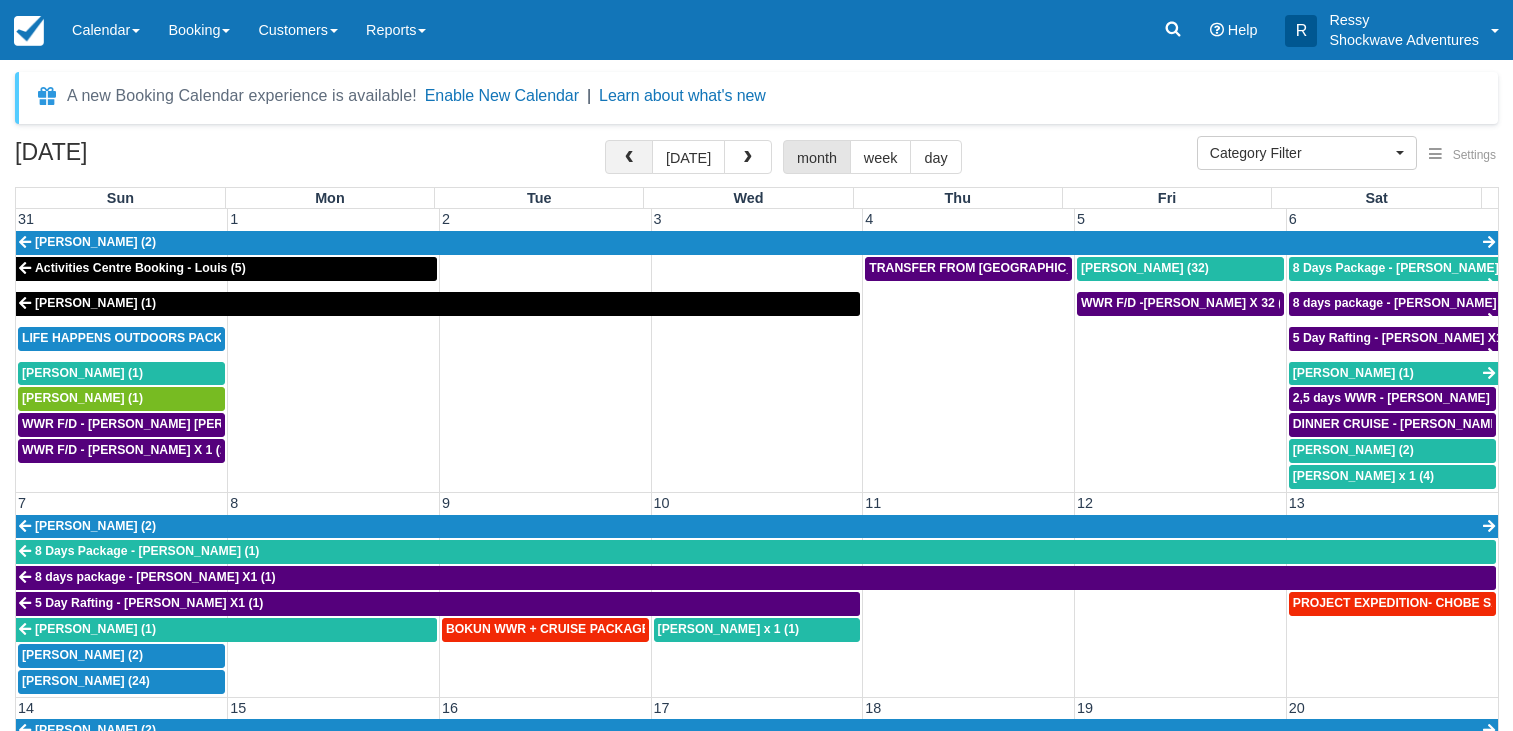 click at bounding box center (629, 158) 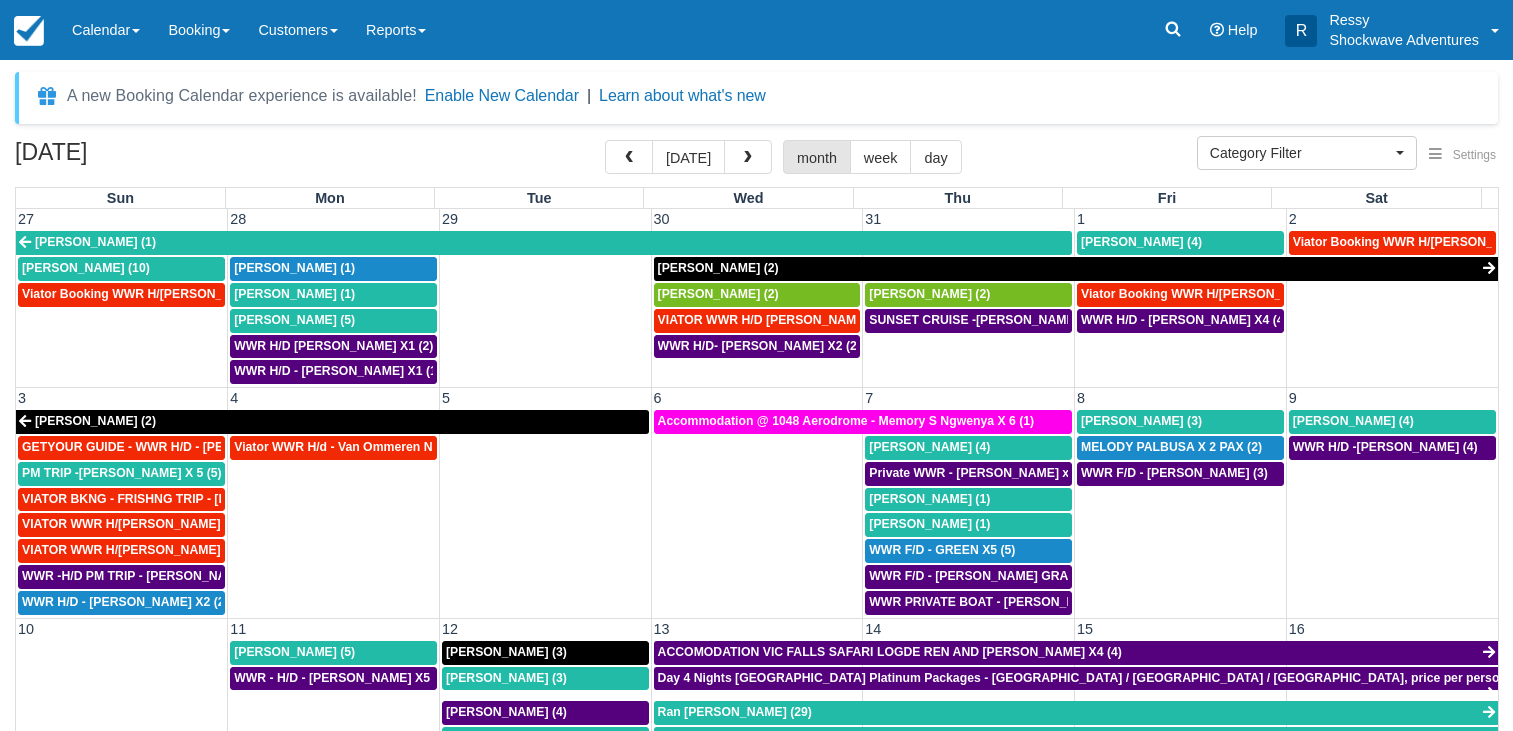 scroll, scrollTop: 663, scrollLeft: 0, axis: vertical 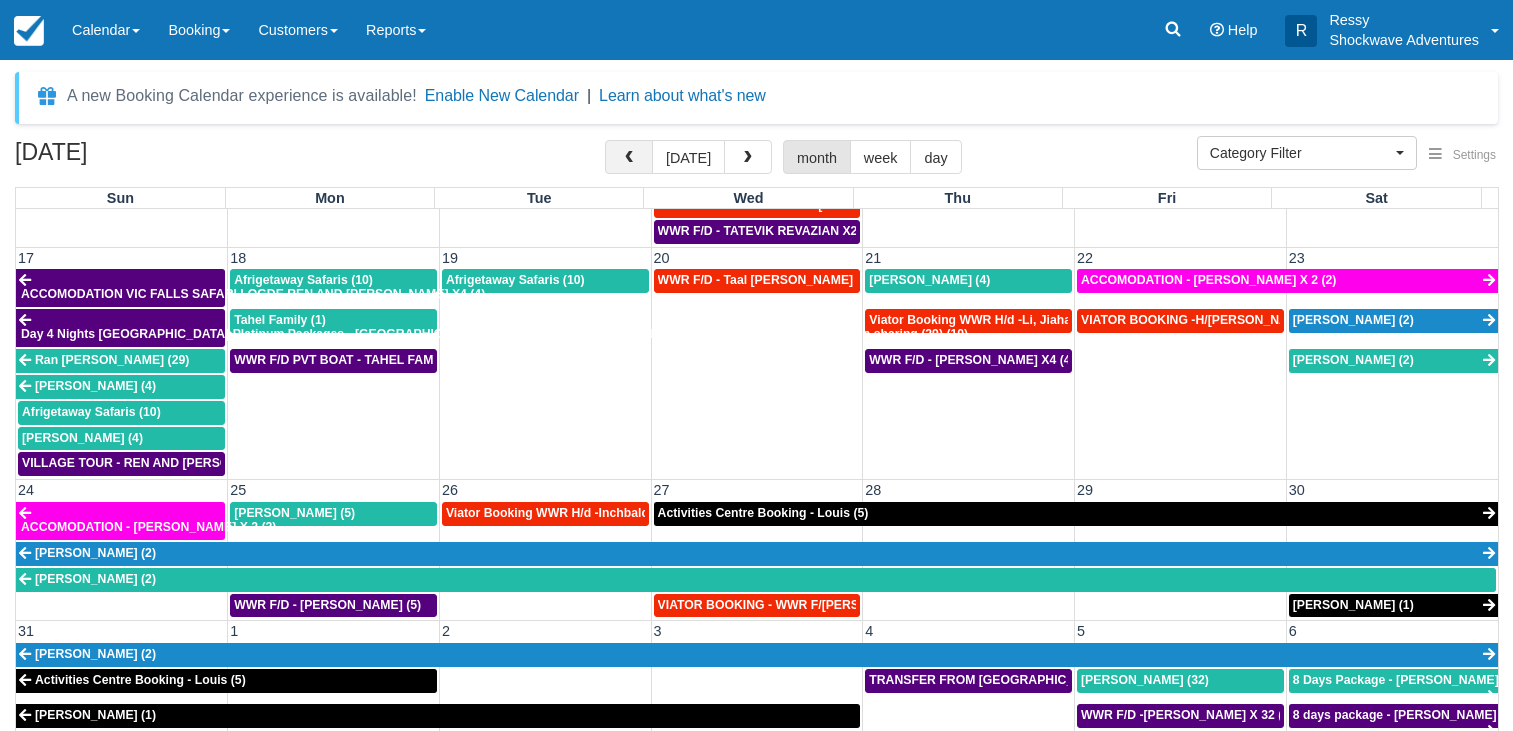 click at bounding box center (629, 157) 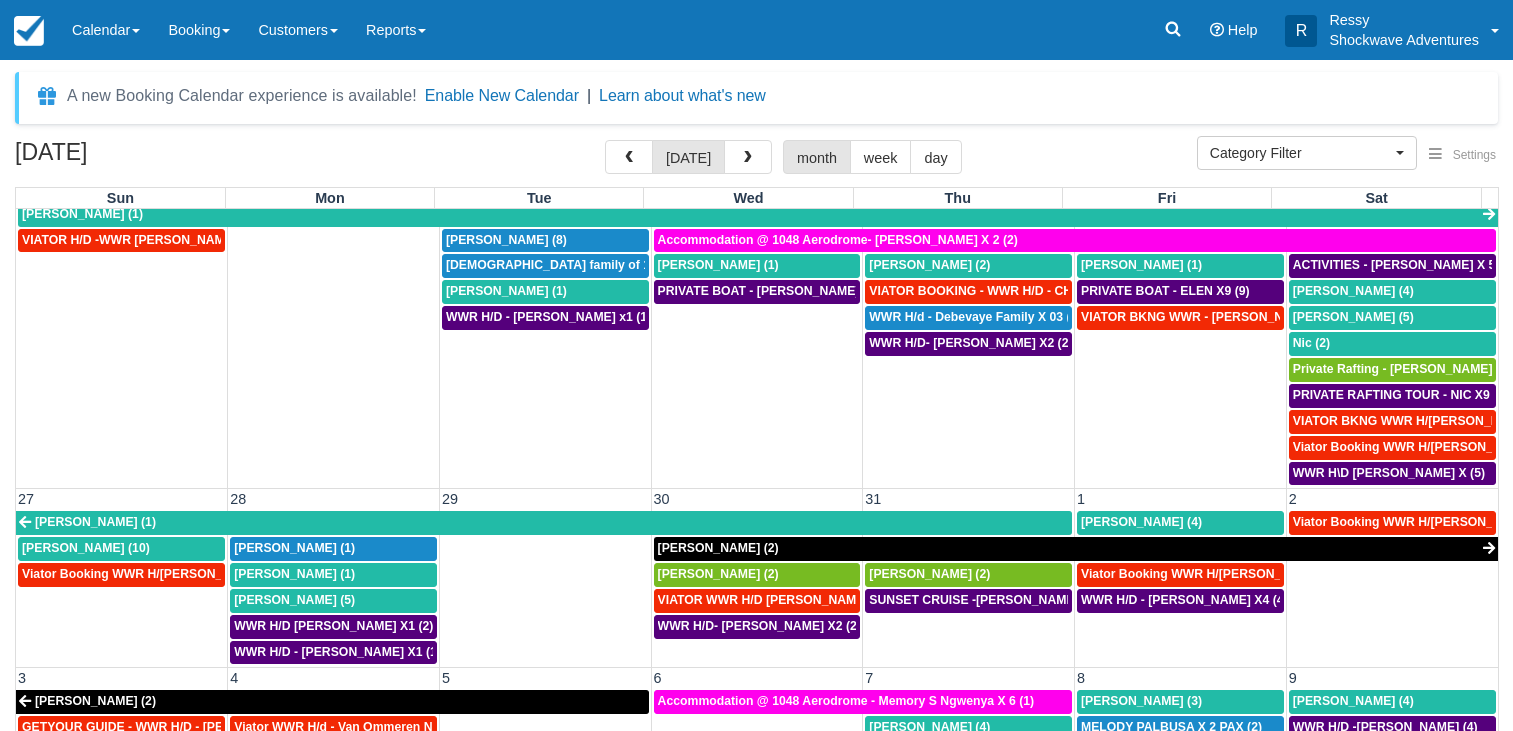 scroll, scrollTop: 836, scrollLeft: 0, axis: vertical 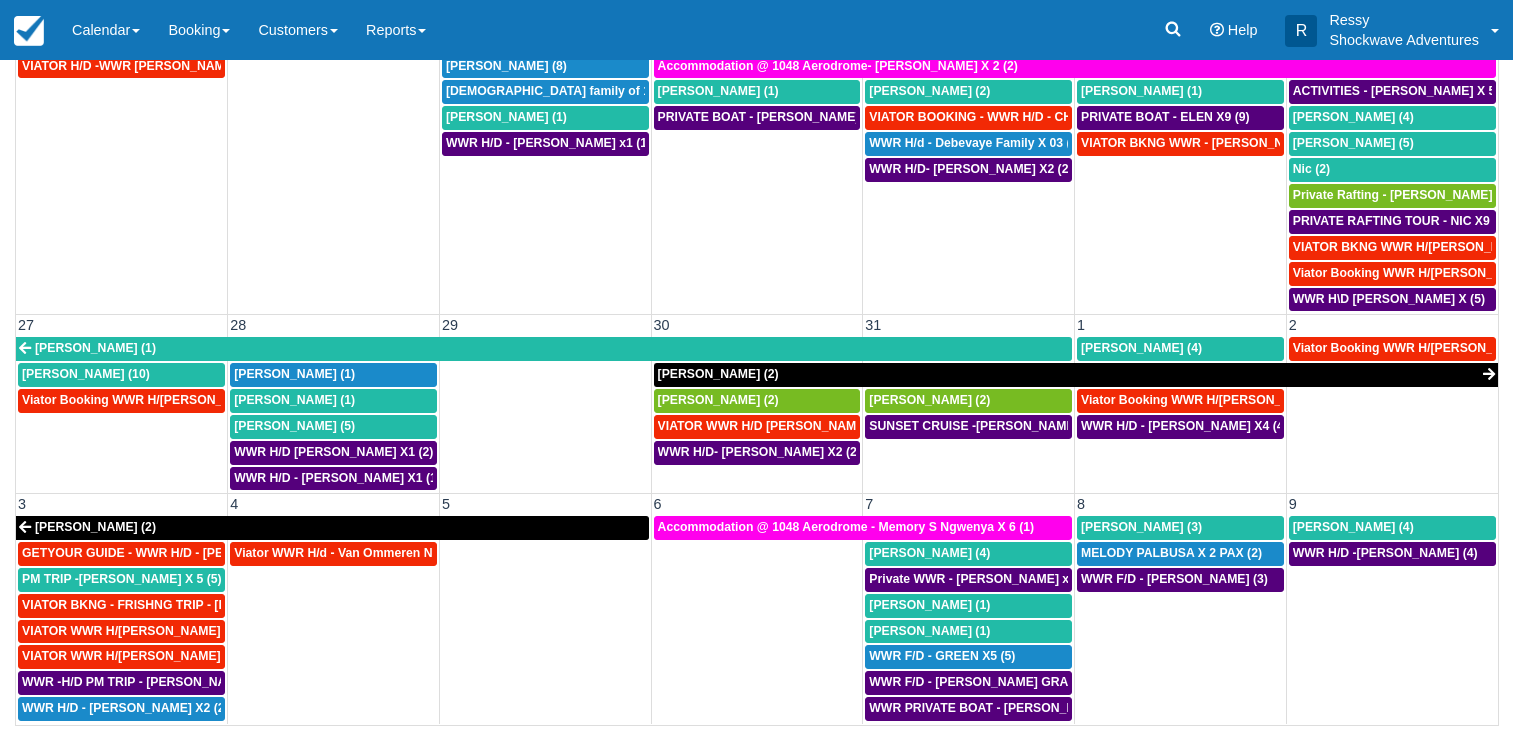 type 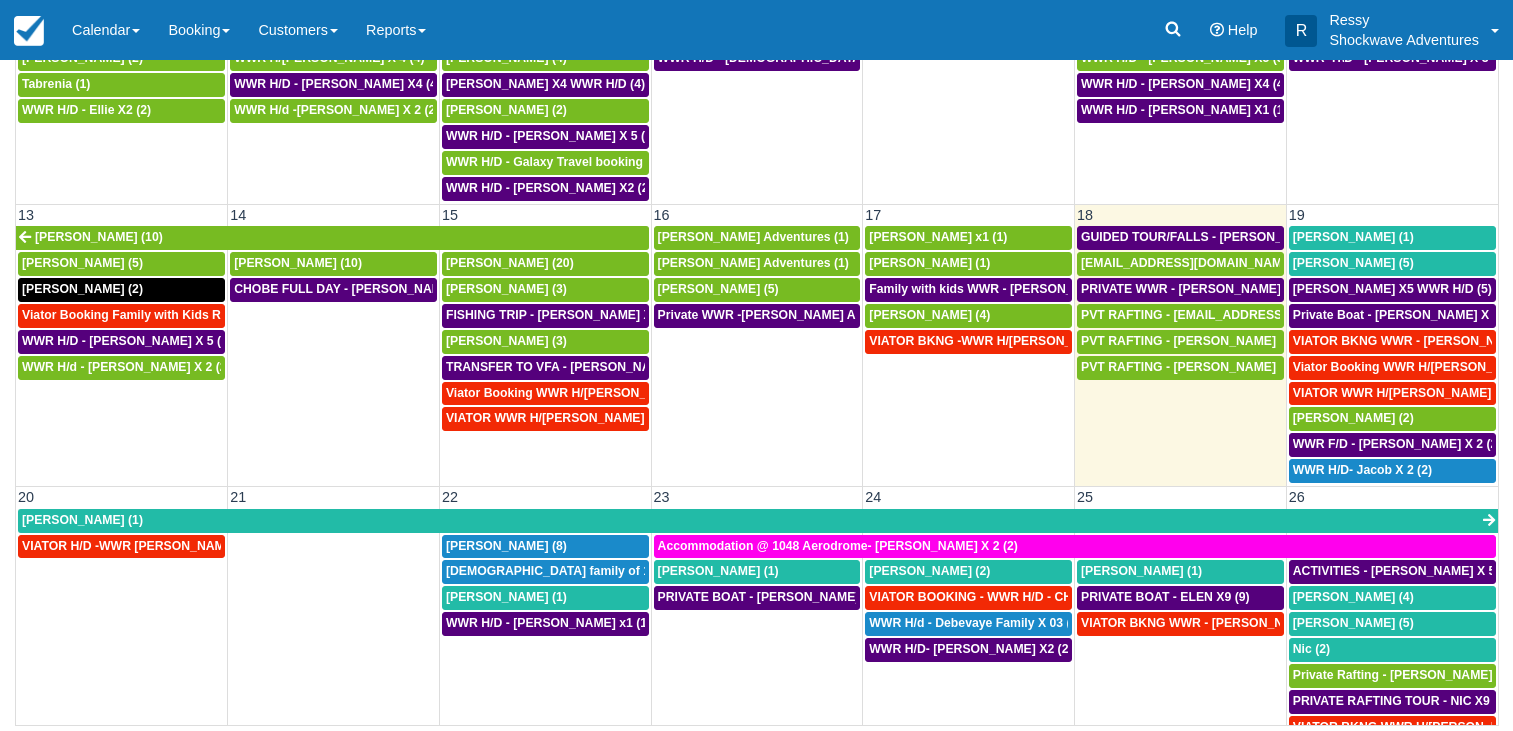 scroll, scrollTop: 260, scrollLeft: 0, axis: vertical 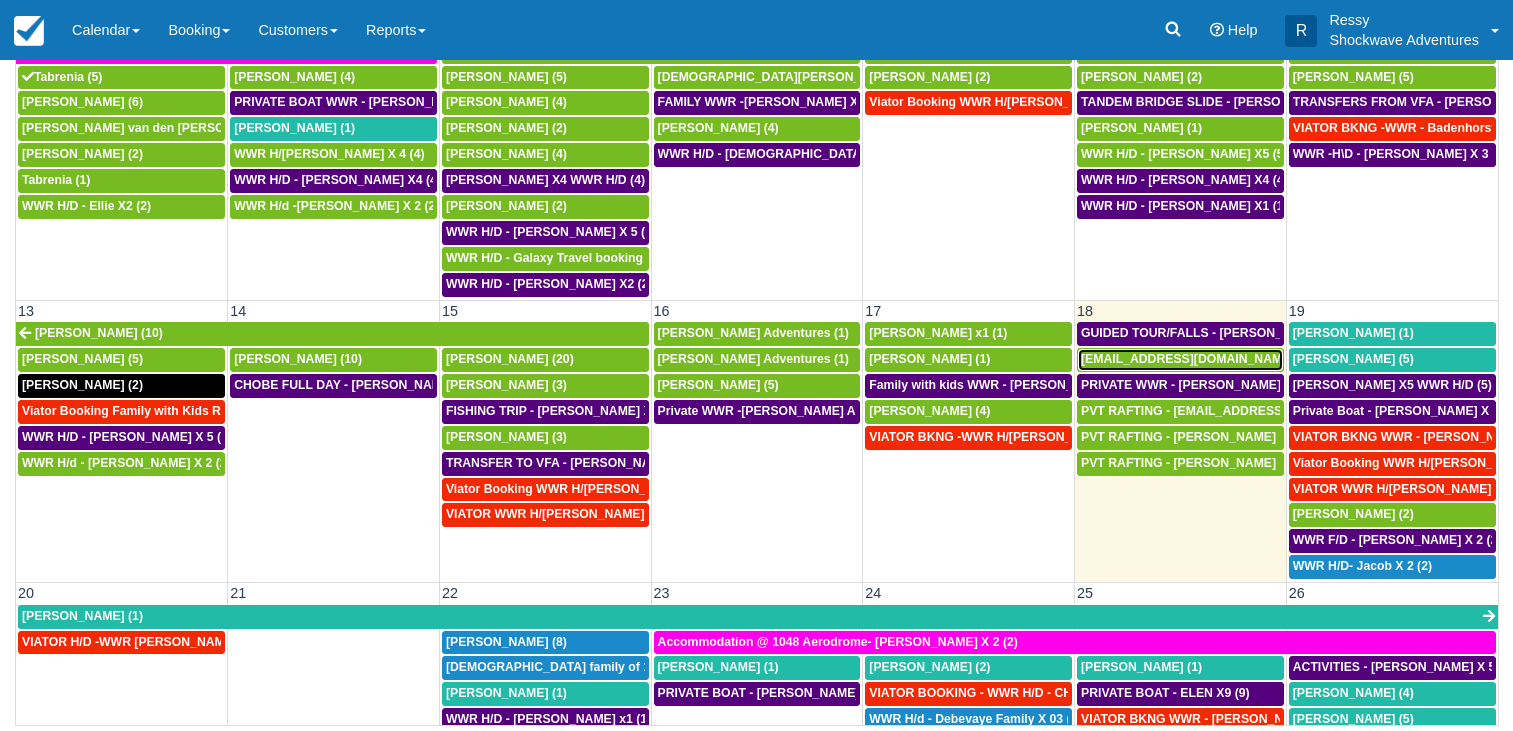 click on "Leeapps@gmail.com (5)" at bounding box center (1197, 359) 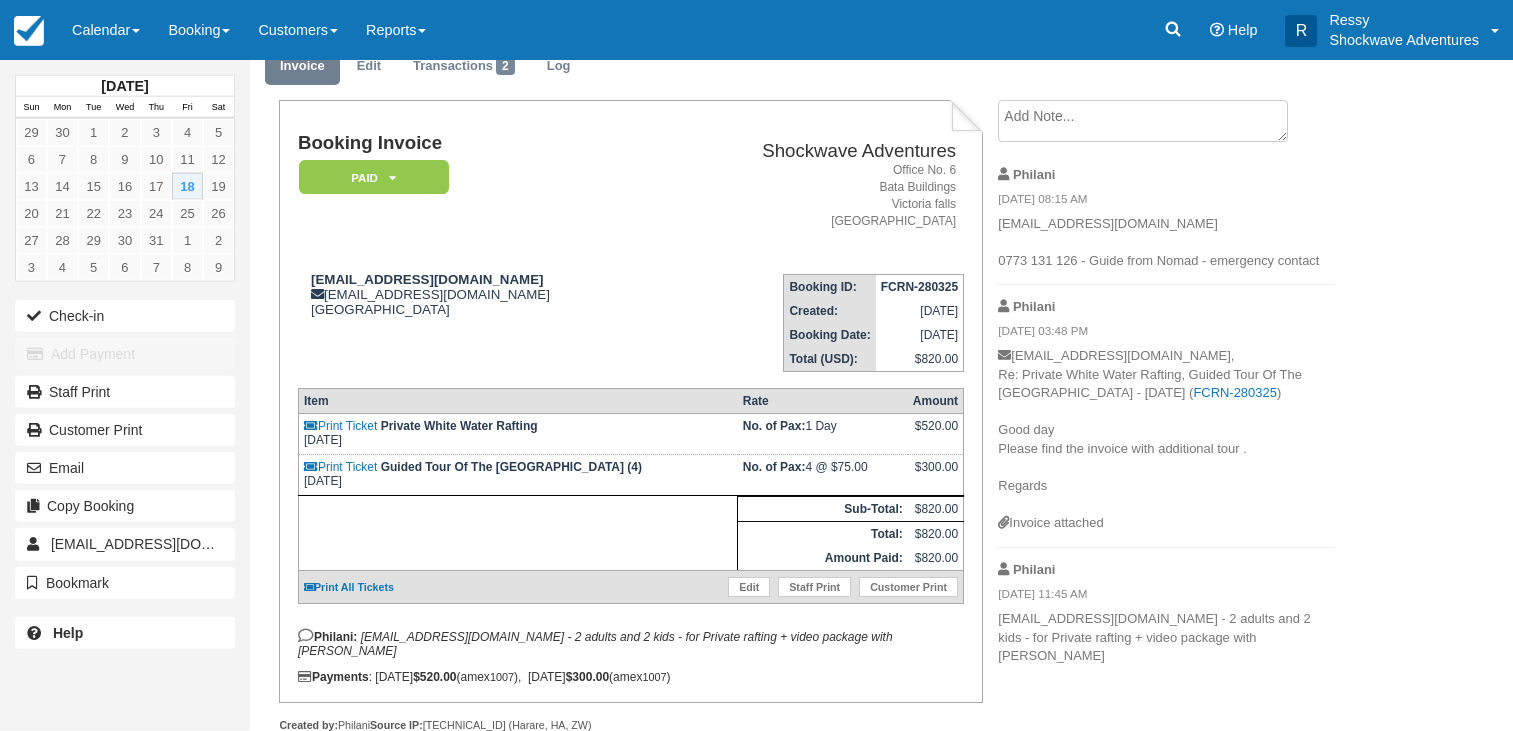 scroll, scrollTop: 127, scrollLeft: 0, axis: vertical 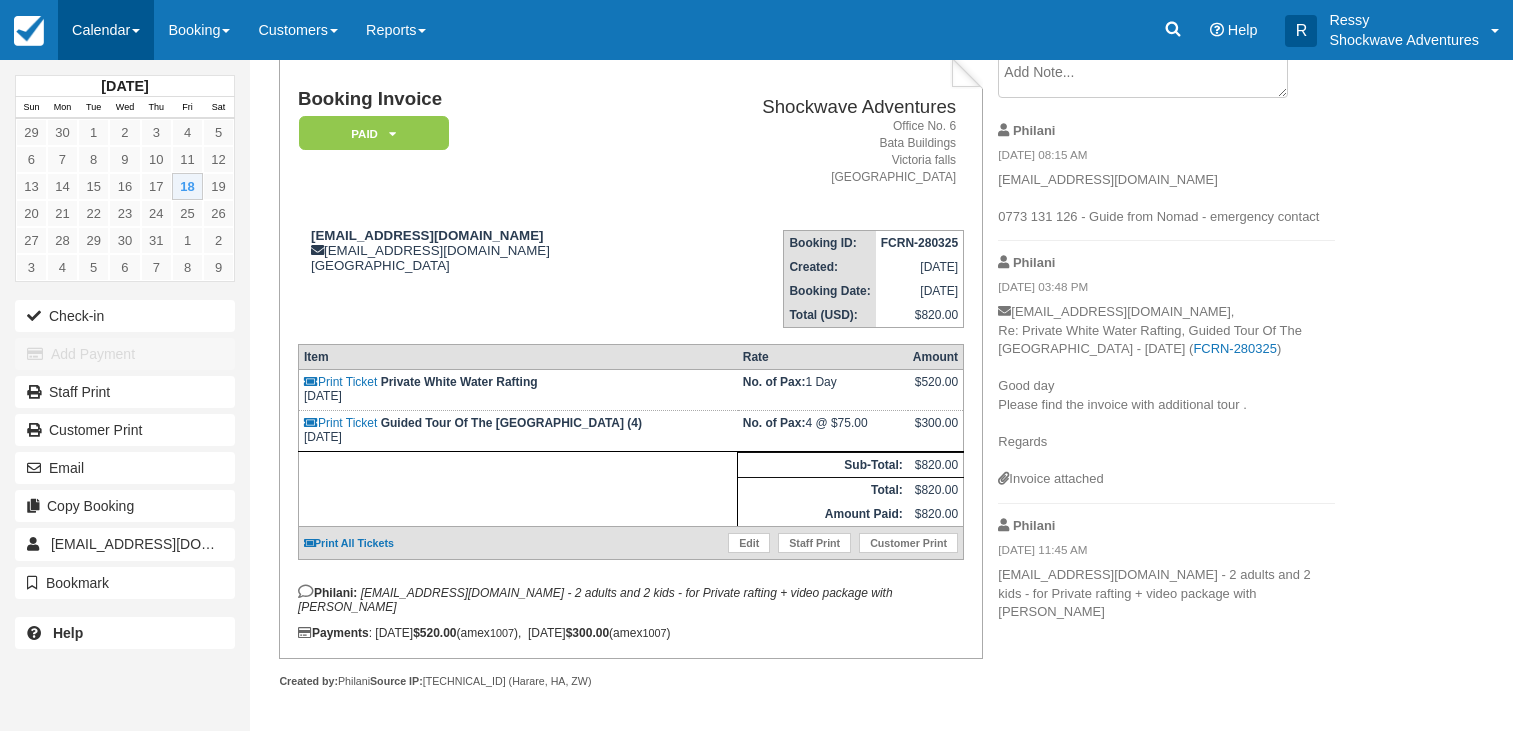 click on "Calendar" at bounding box center (106, 30) 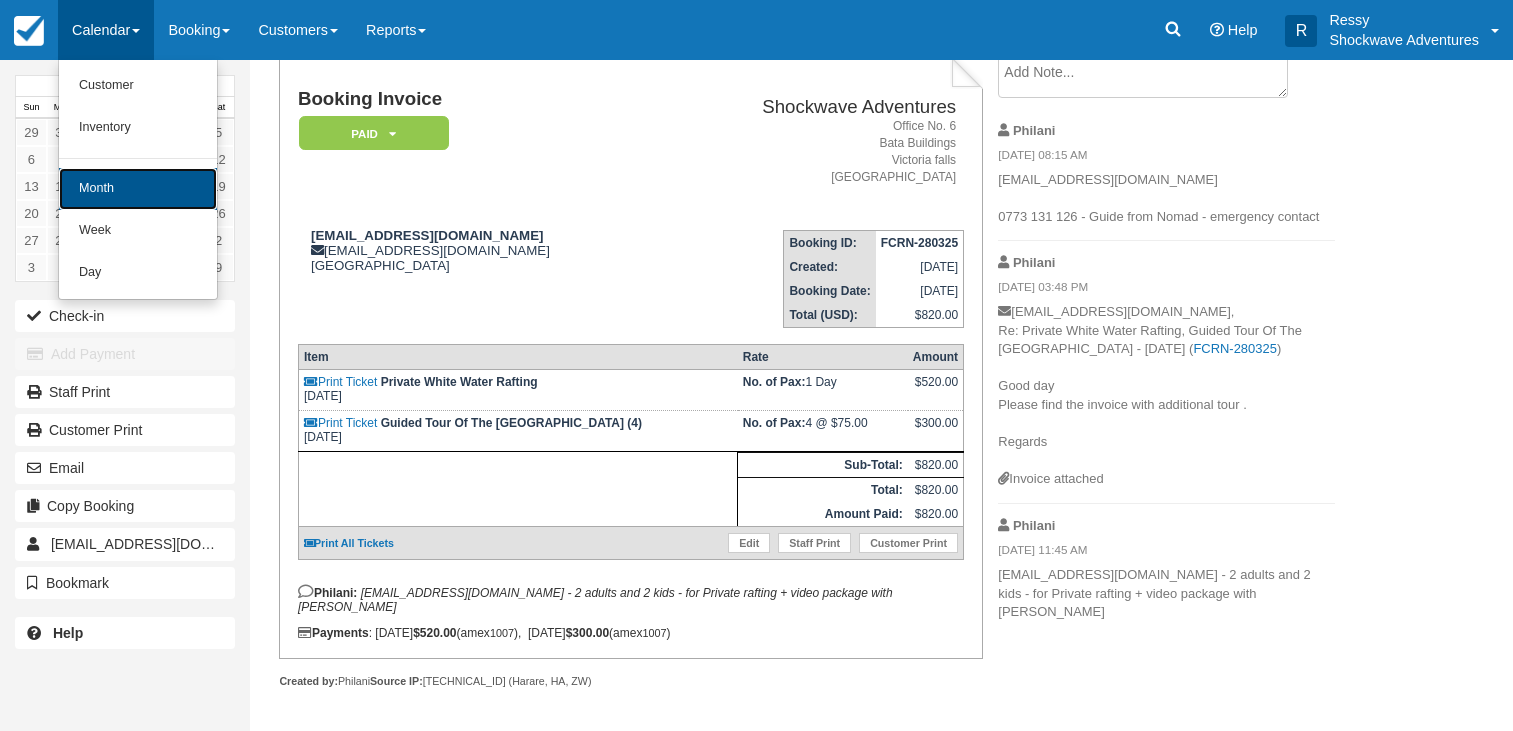 click on "Month" at bounding box center (138, 189) 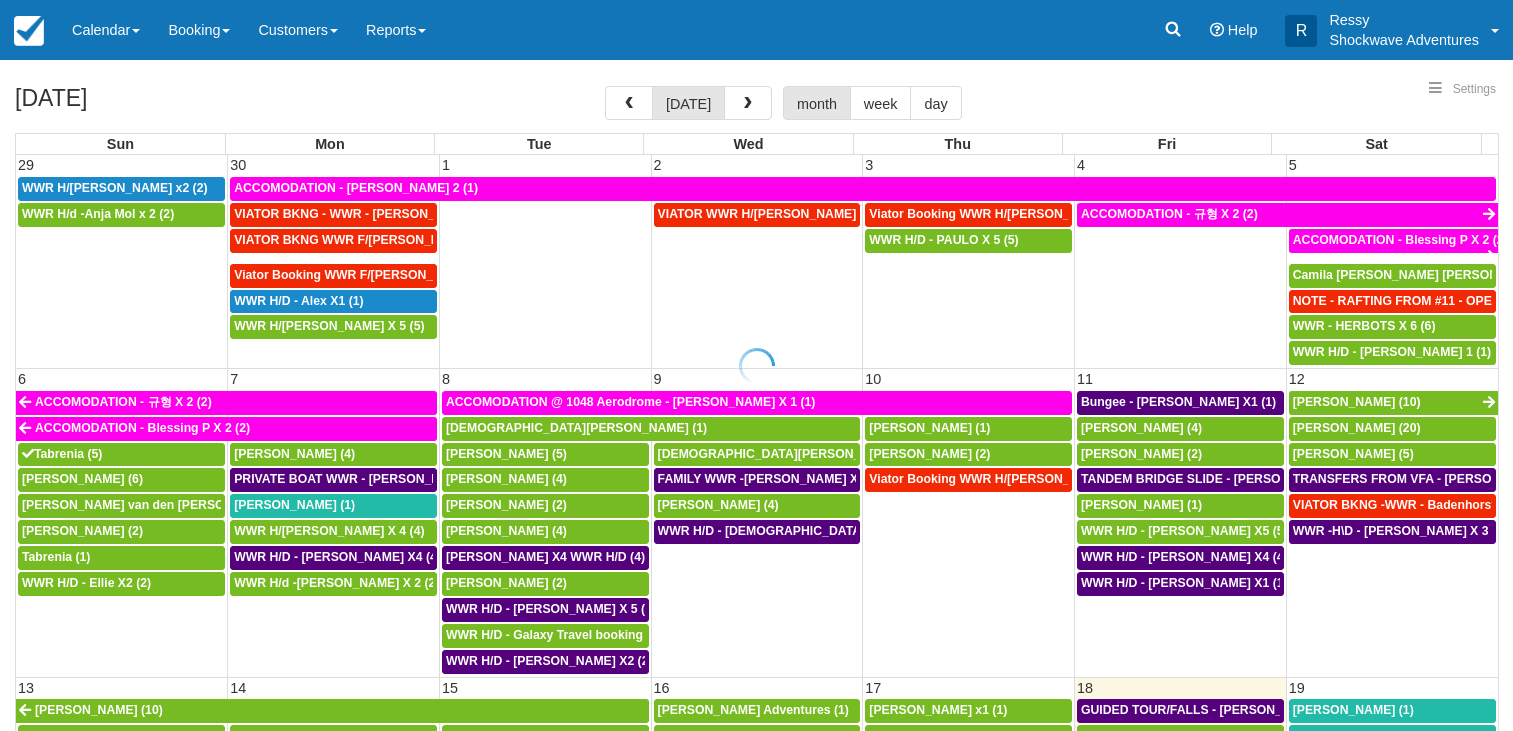 select 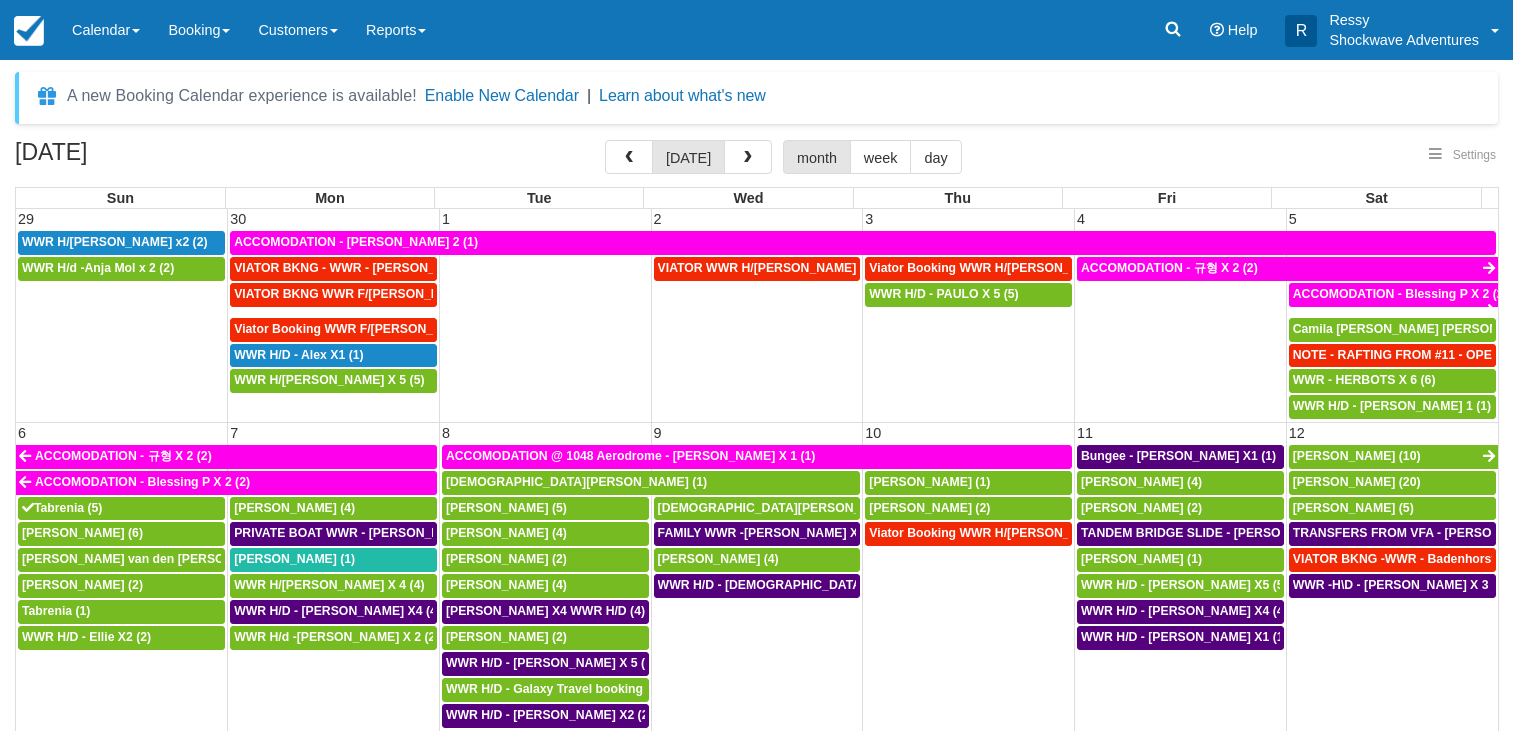 select 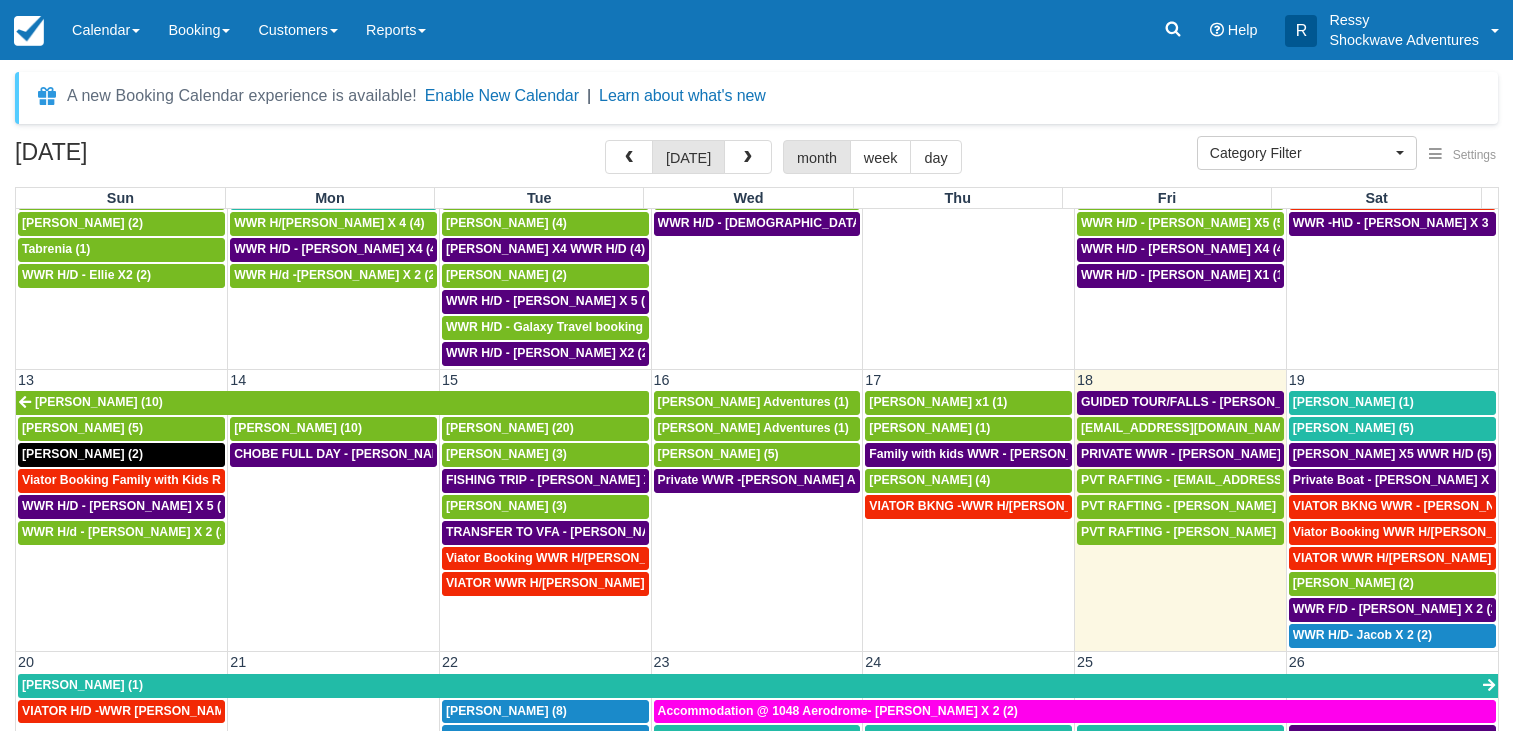 scroll, scrollTop: 384, scrollLeft: 0, axis: vertical 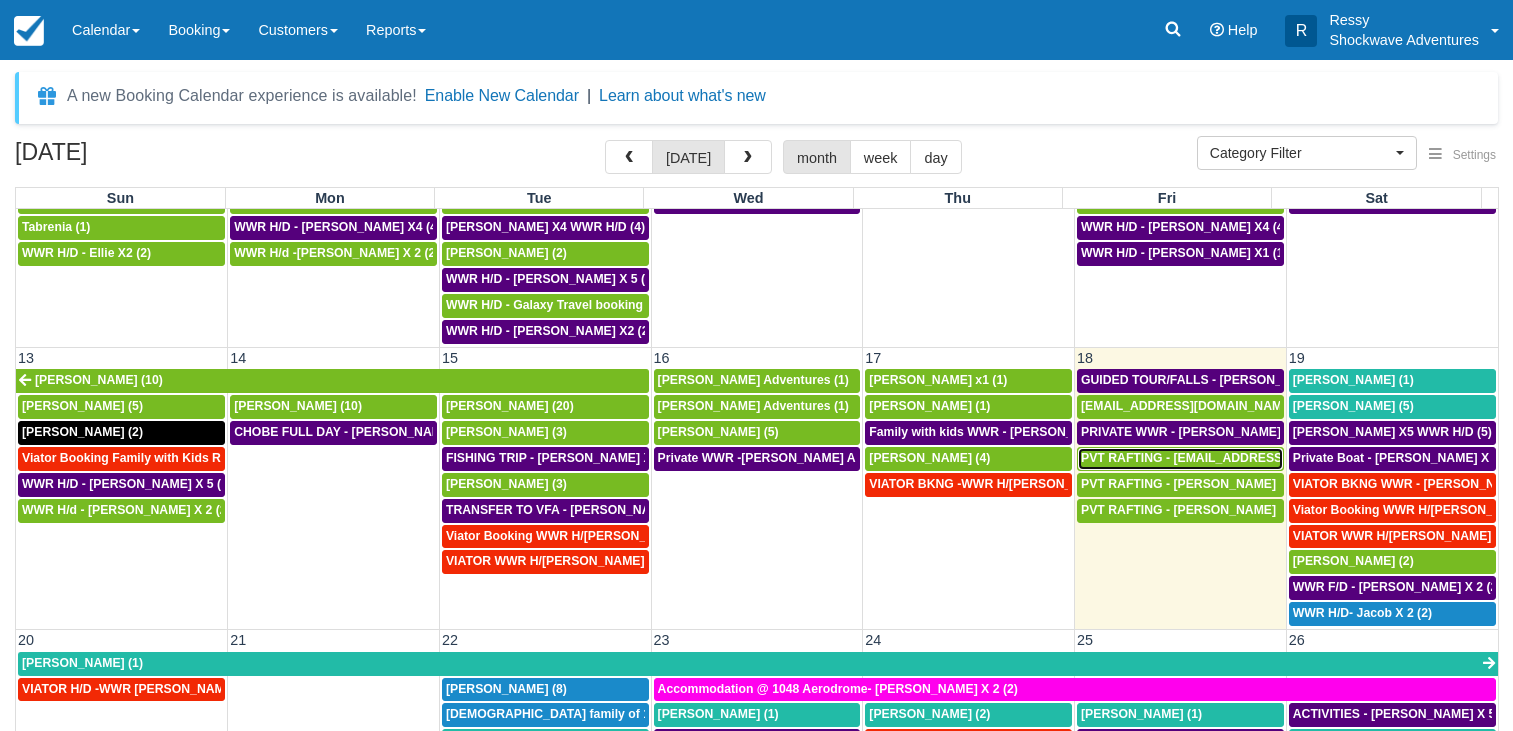 click on "PVT RAFTING - [EMAIL_ADDRESS][DOMAIN_NAME] (8)" at bounding box center (1243, 458) 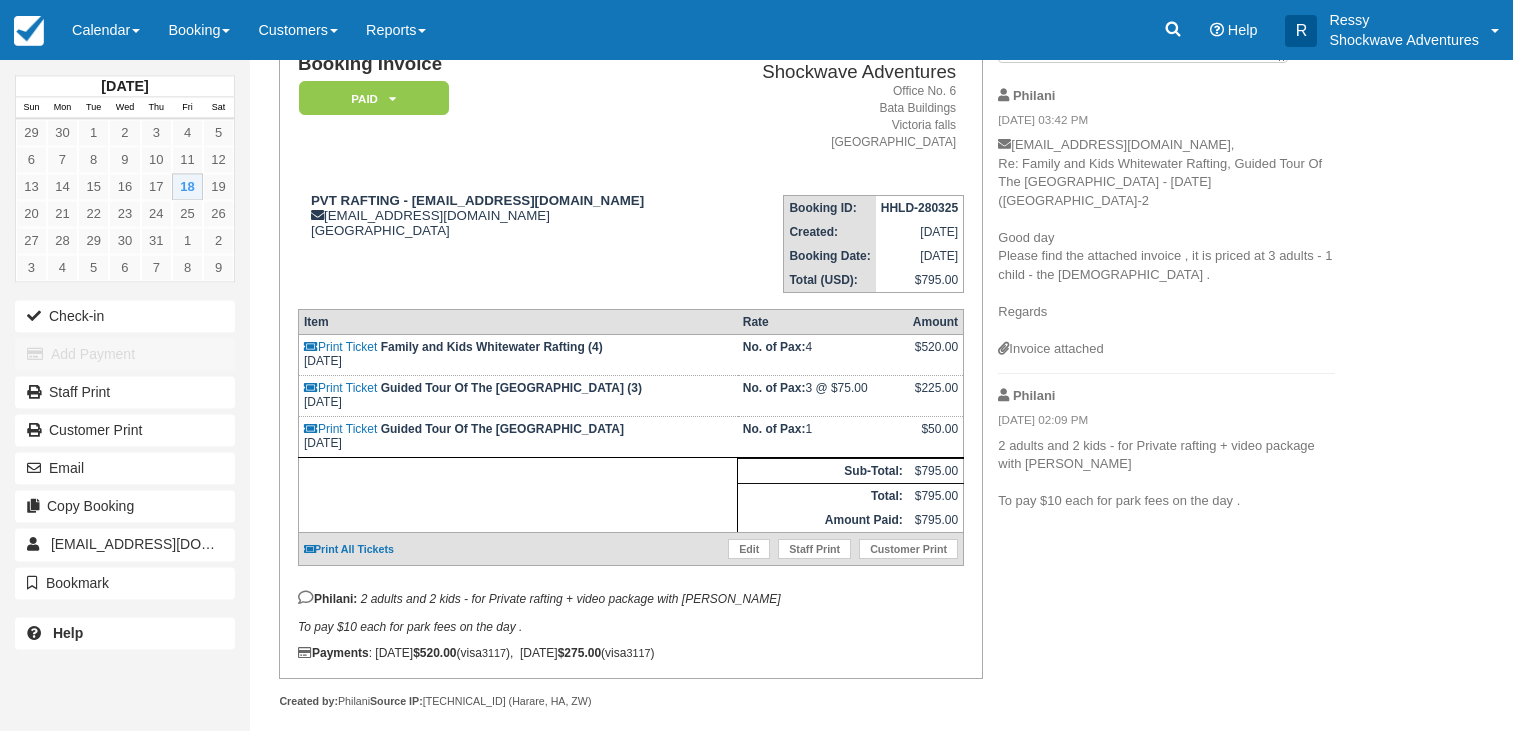 scroll, scrollTop: 198, scrollLeft: 0, axis: vertical 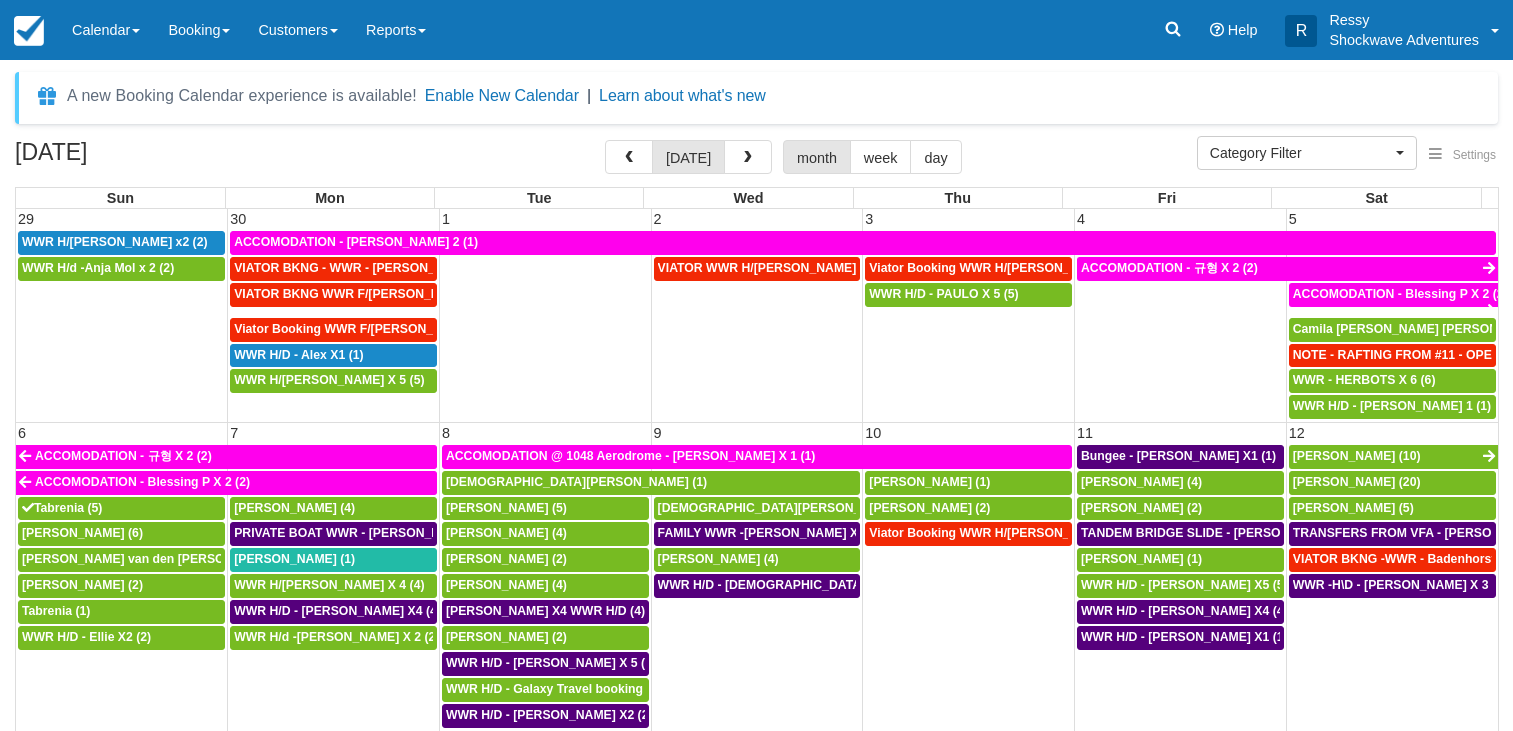 select 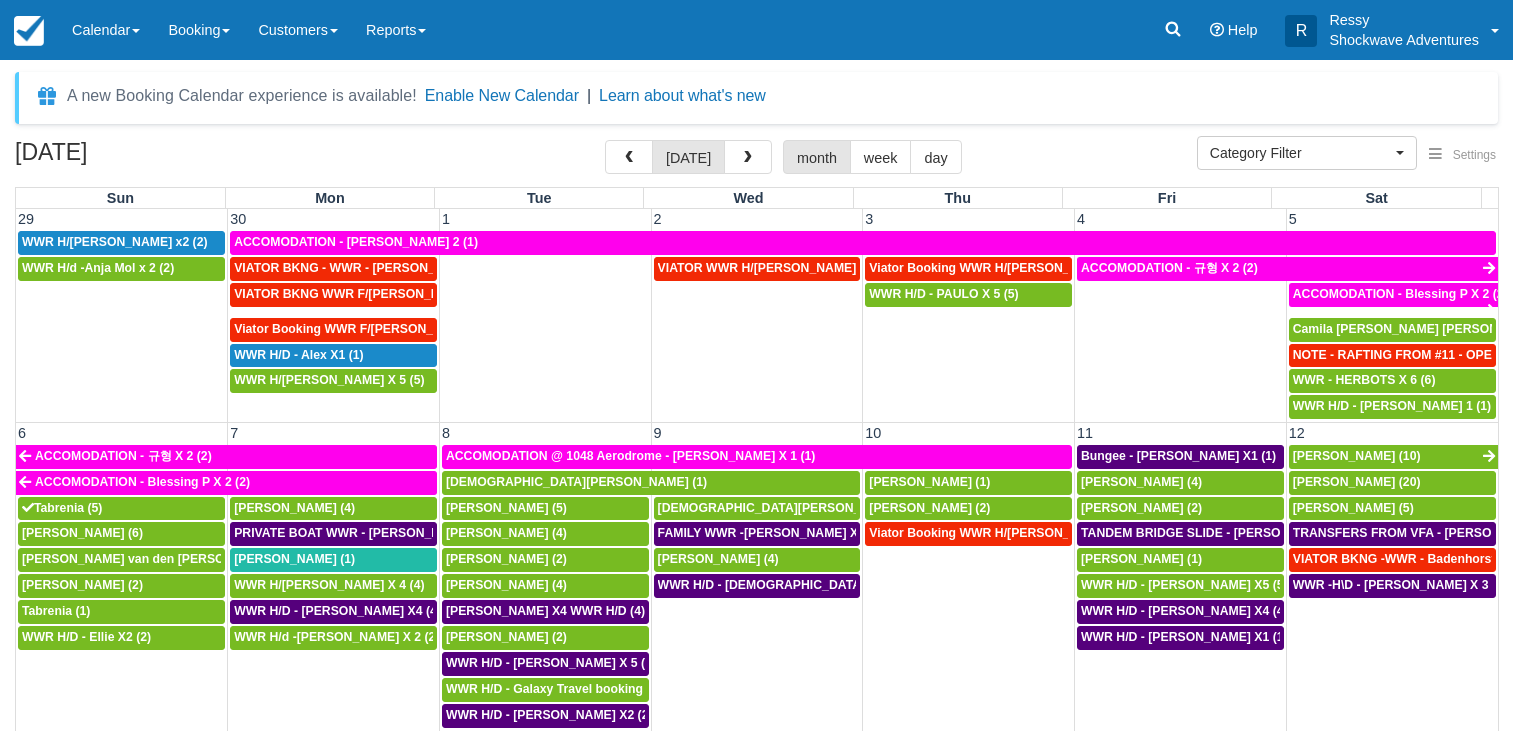 scroll, scrollTop: 480, scrollLeft: 0, axis: vertical 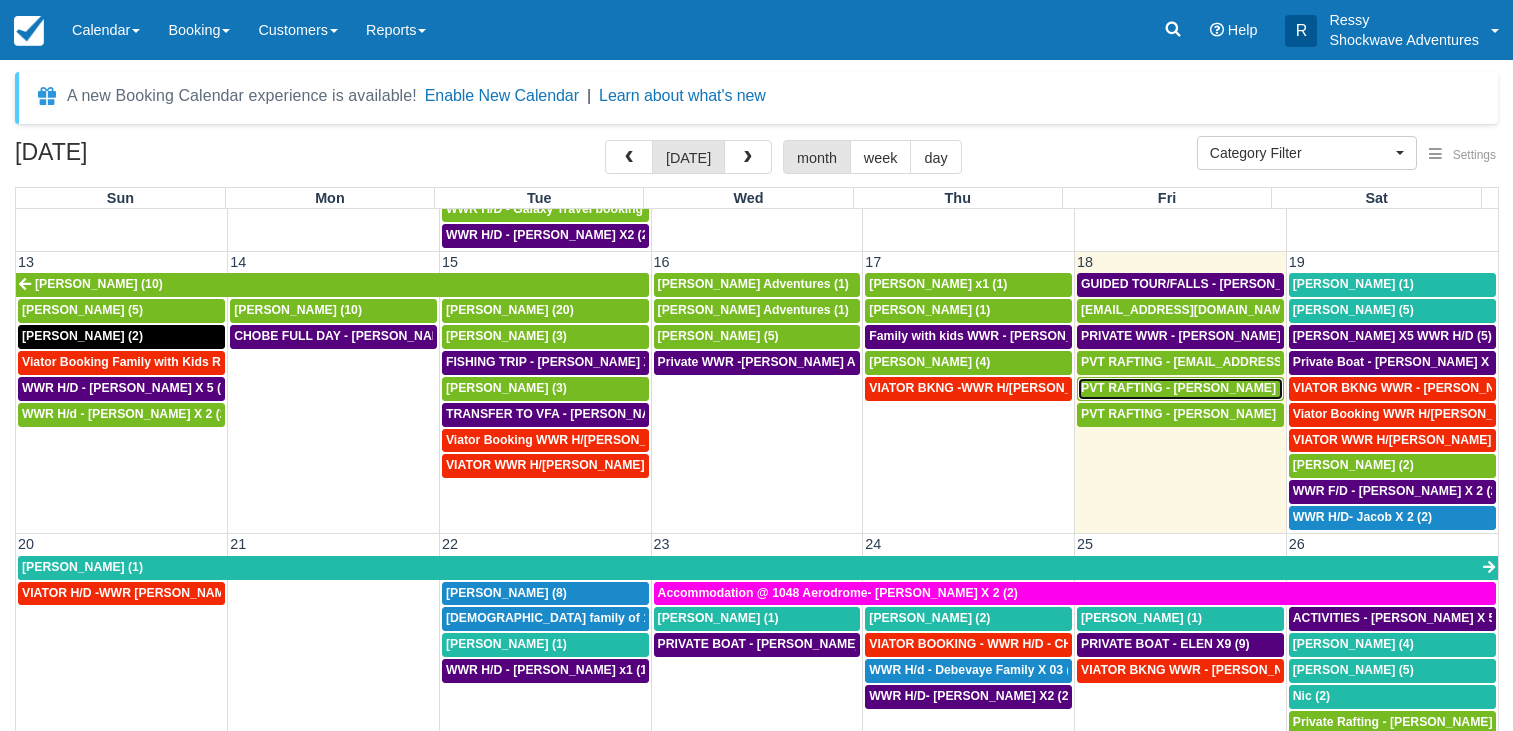click on "PVT RAFTING - [PERSON_NAME] (10)" at bounding box center (1191, 388) 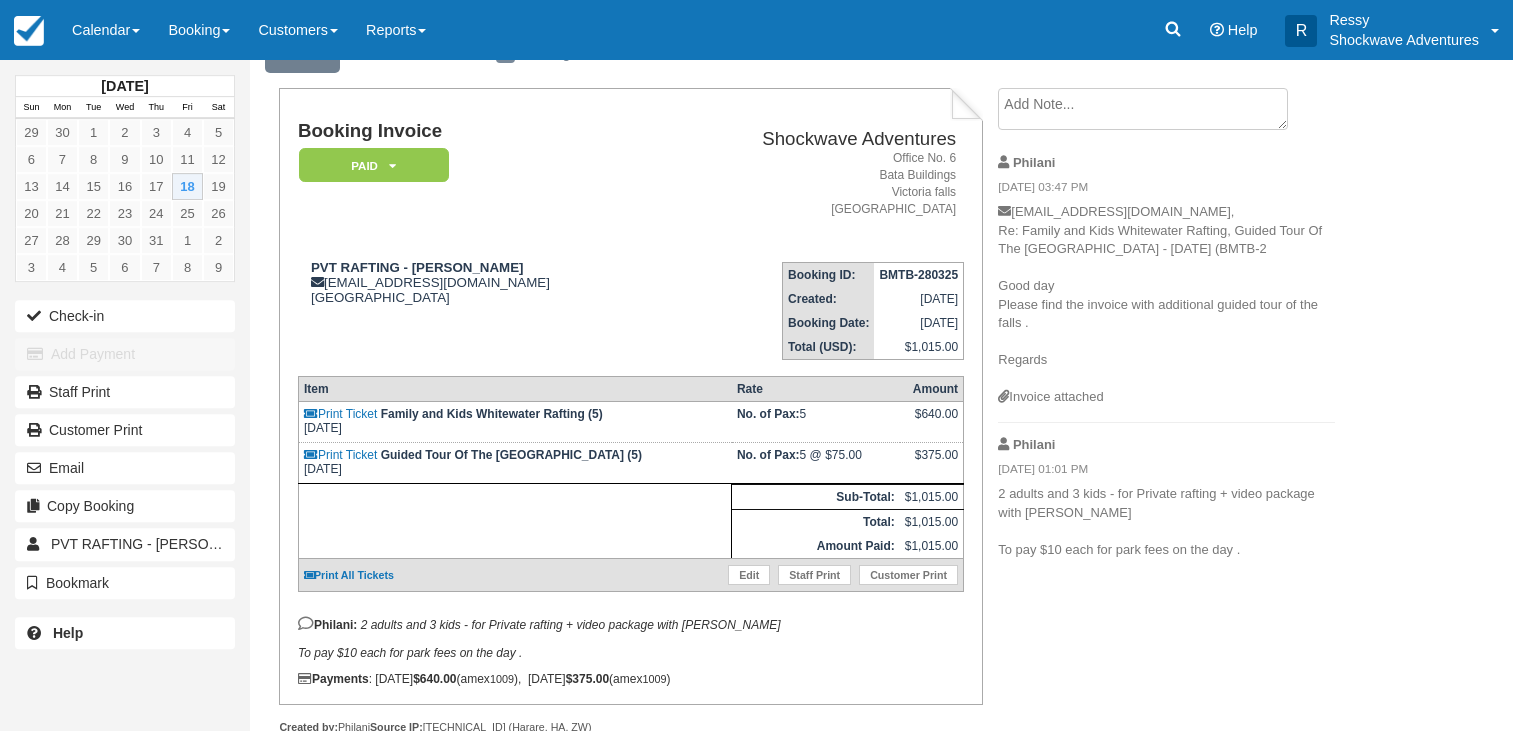 scroll, scrollTop: 157, scrollLeft: 0, axis: vertical 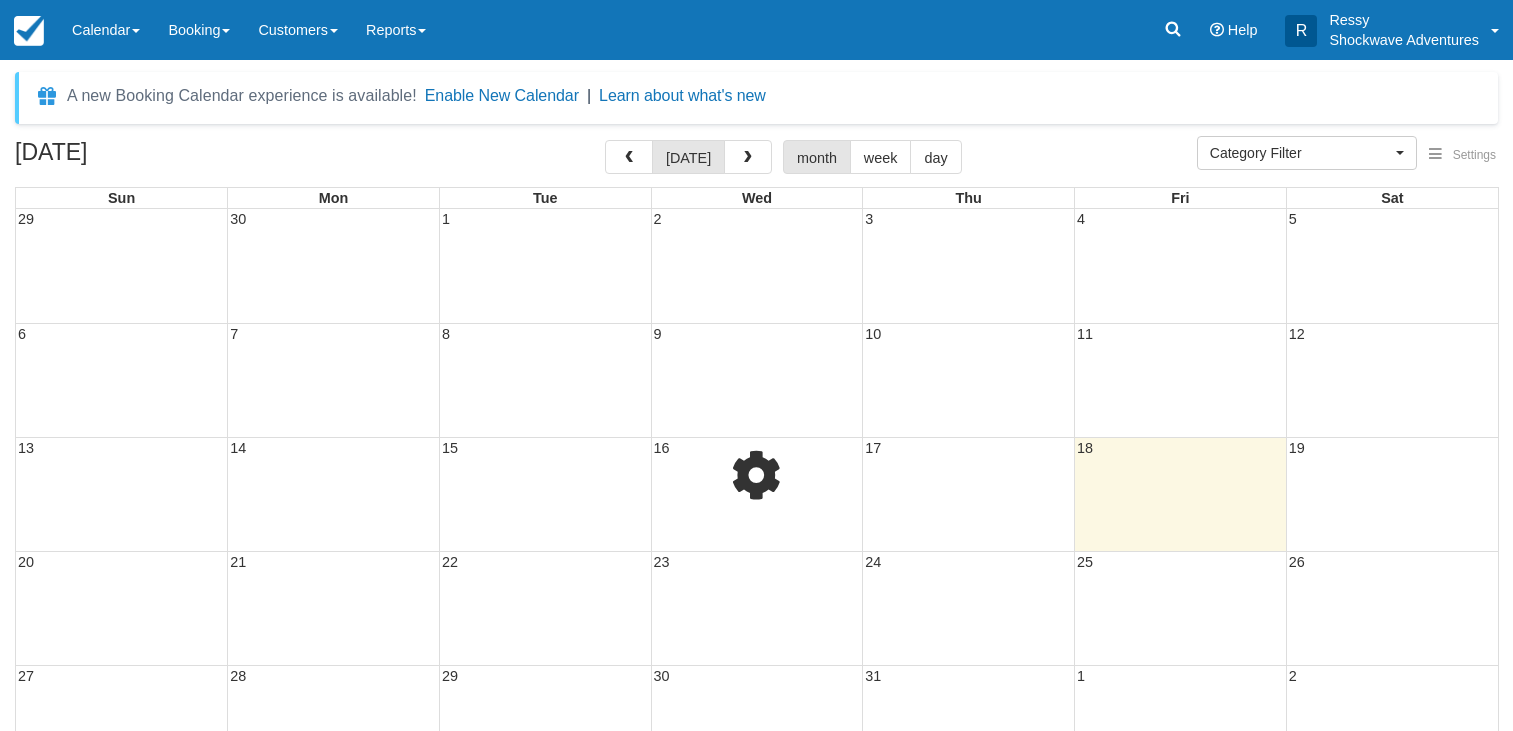 select 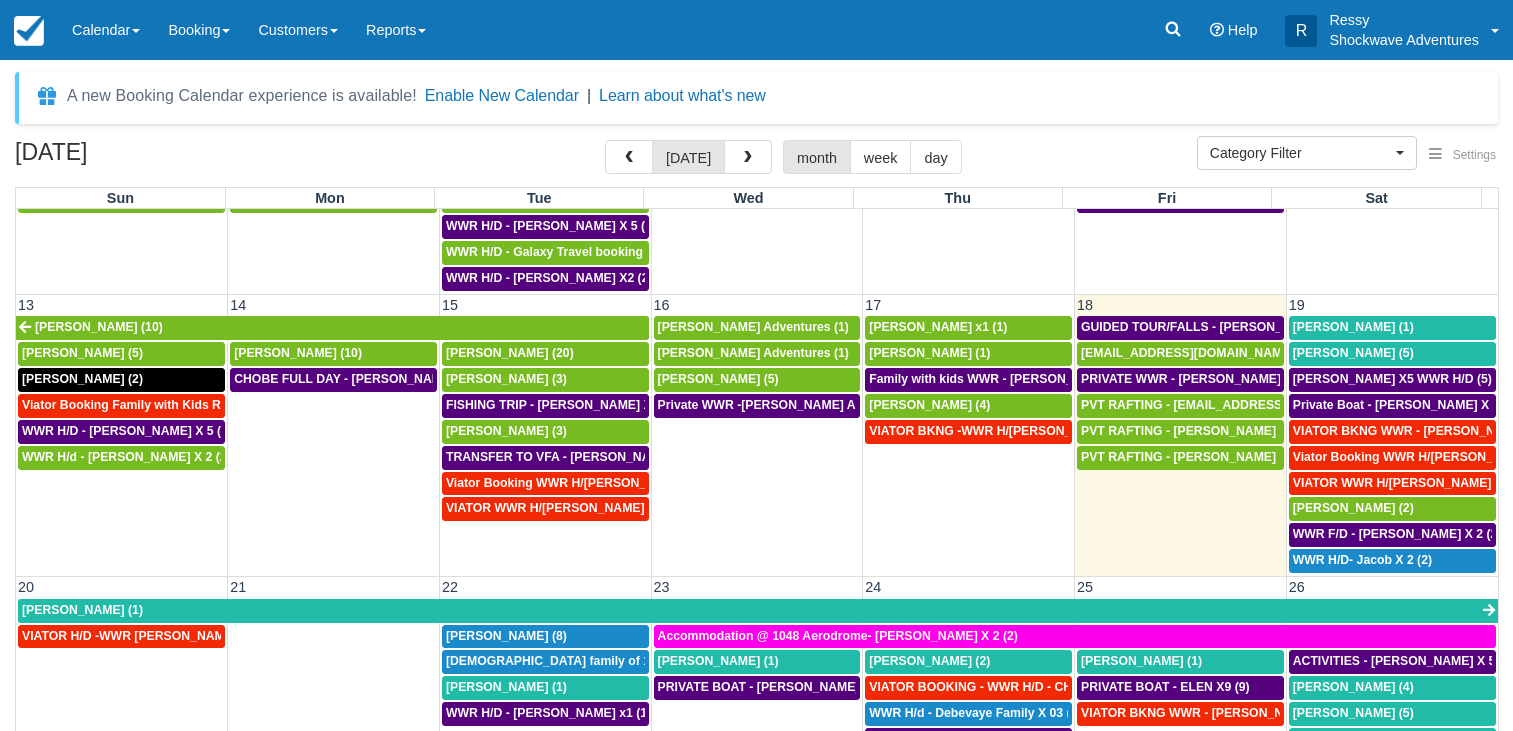 scroll, scrollTop: 480, scrollLeft: 0, axis: vertical 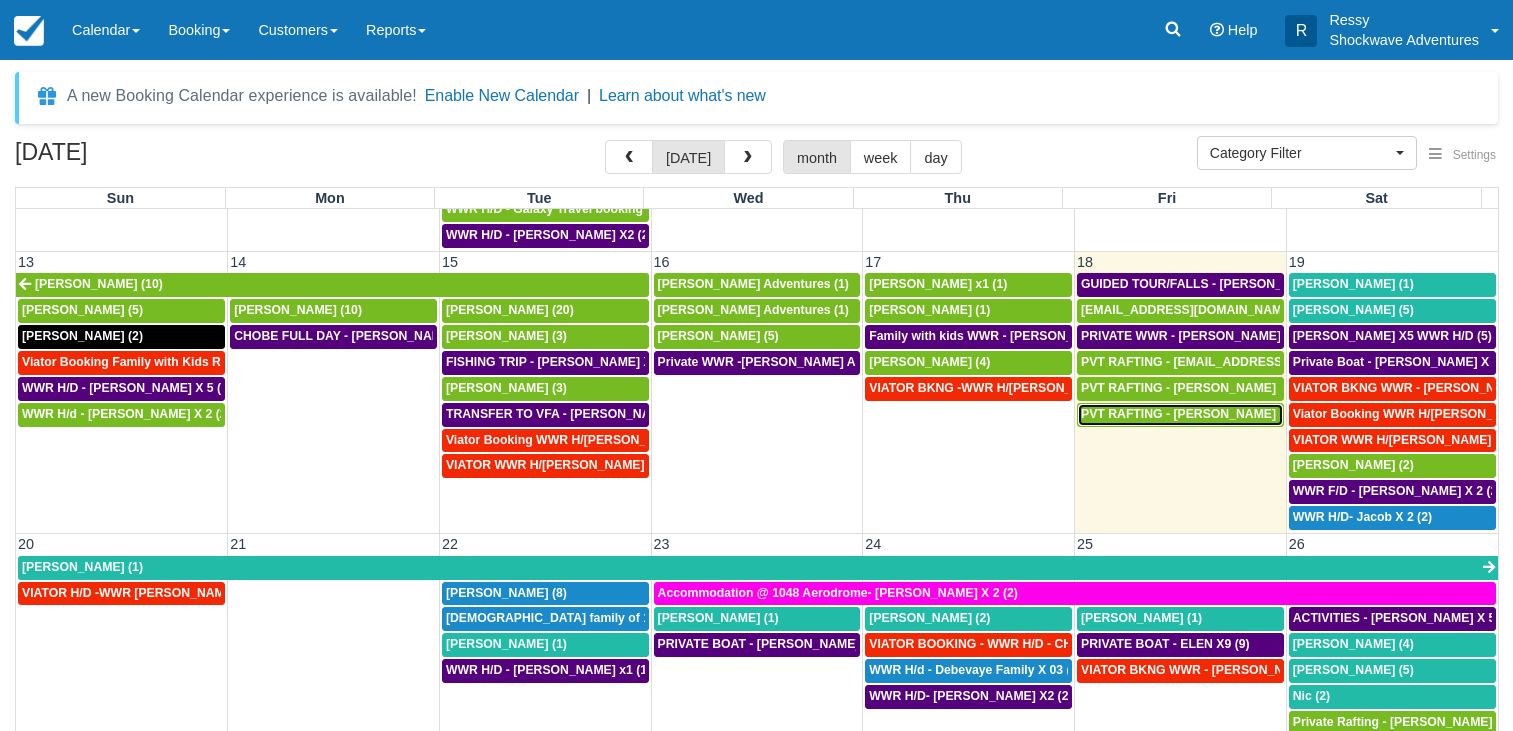 click on "PVT RAFTING - [PERSON_NAME] (10)" at bounding box center (1191, 414) 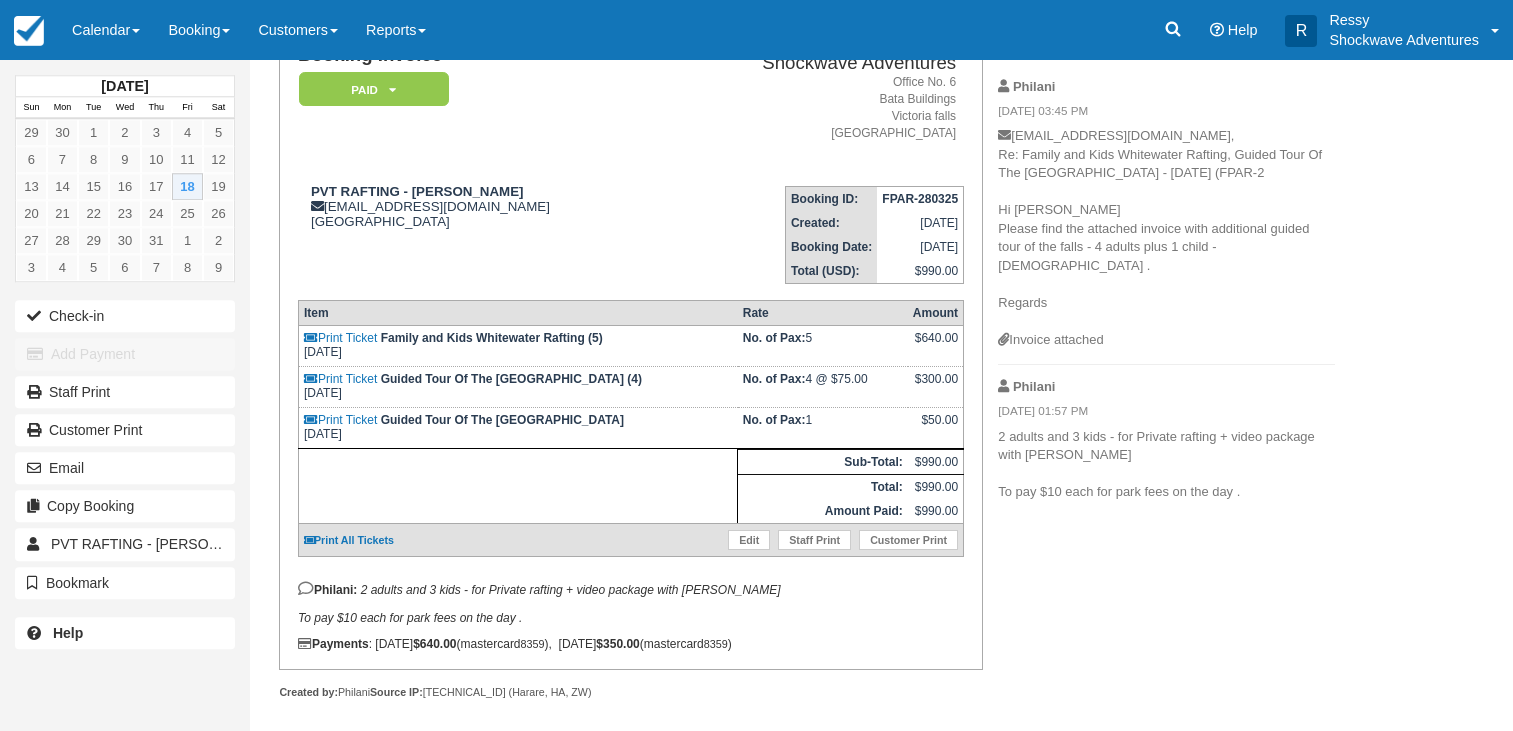 scroll, scrollTop: 198, scrollLeft: 0, axis: vertical 